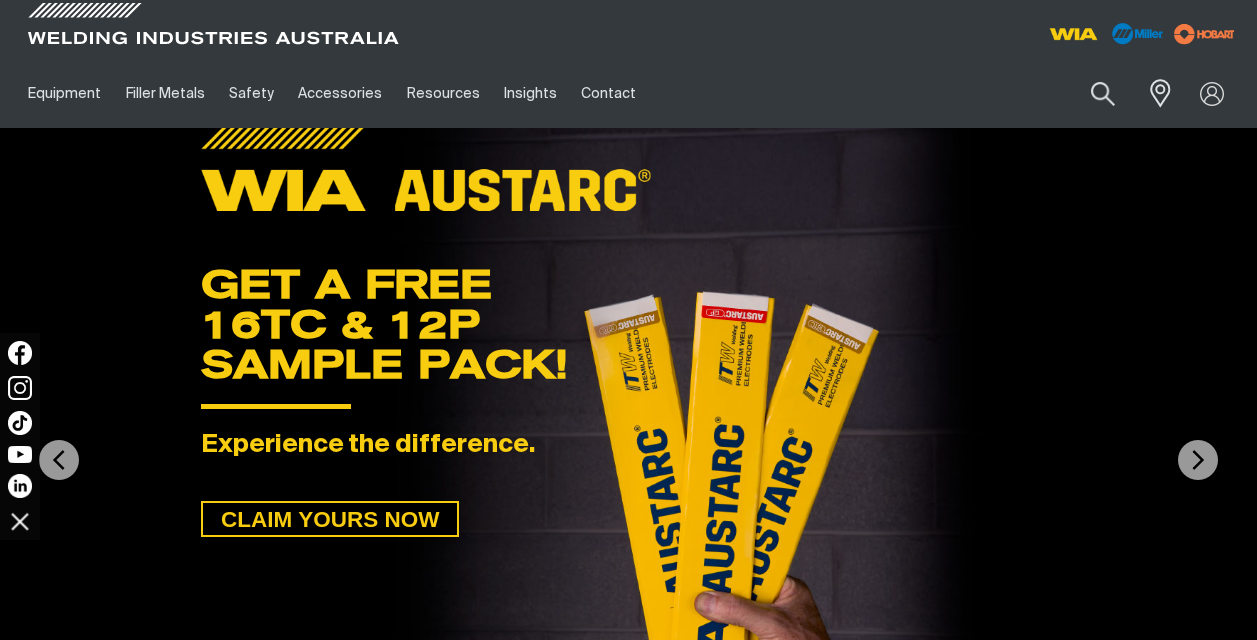 scroll, scrollTop: 0, scrollLeft: 0, axis: both 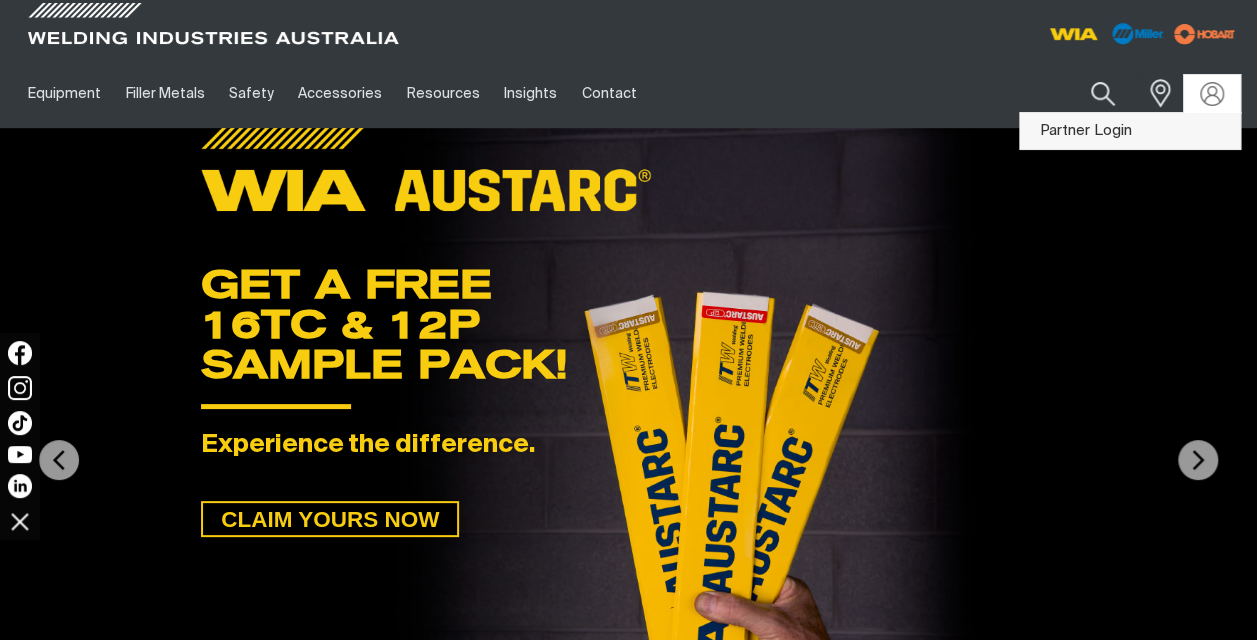 click on "Partner Login" at bounding box center [1130, 131] 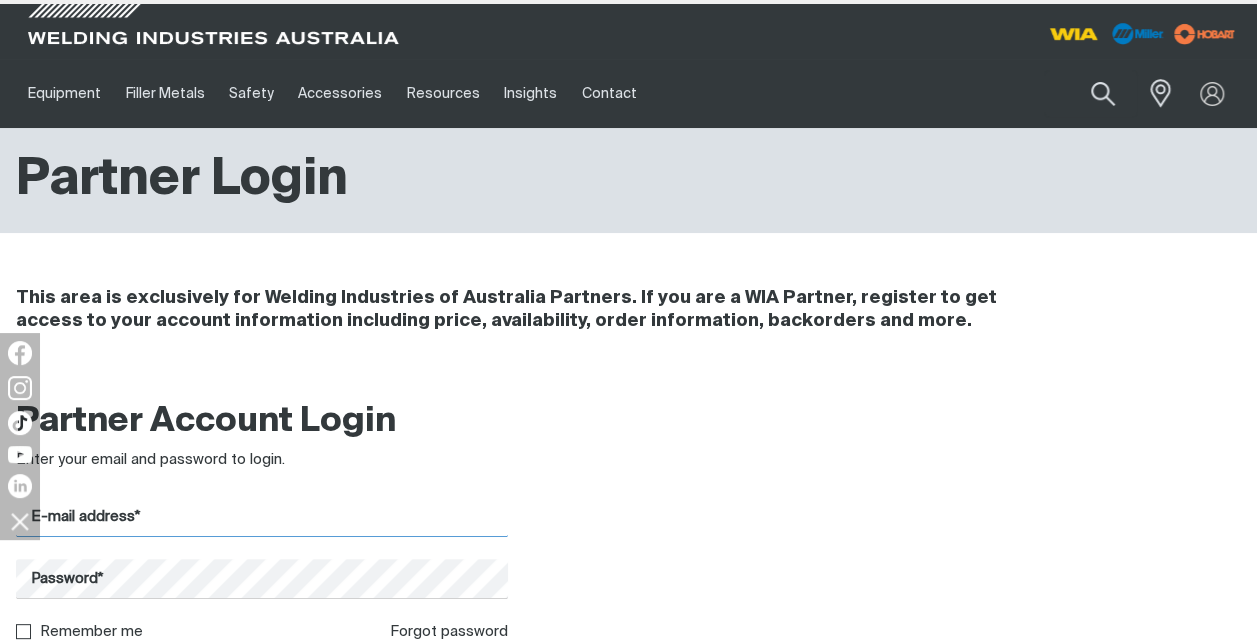 type on "[PERSON_NAME][EMAIL_ADDRESS][PERSON_NAME][DOMAIN_NAME]" 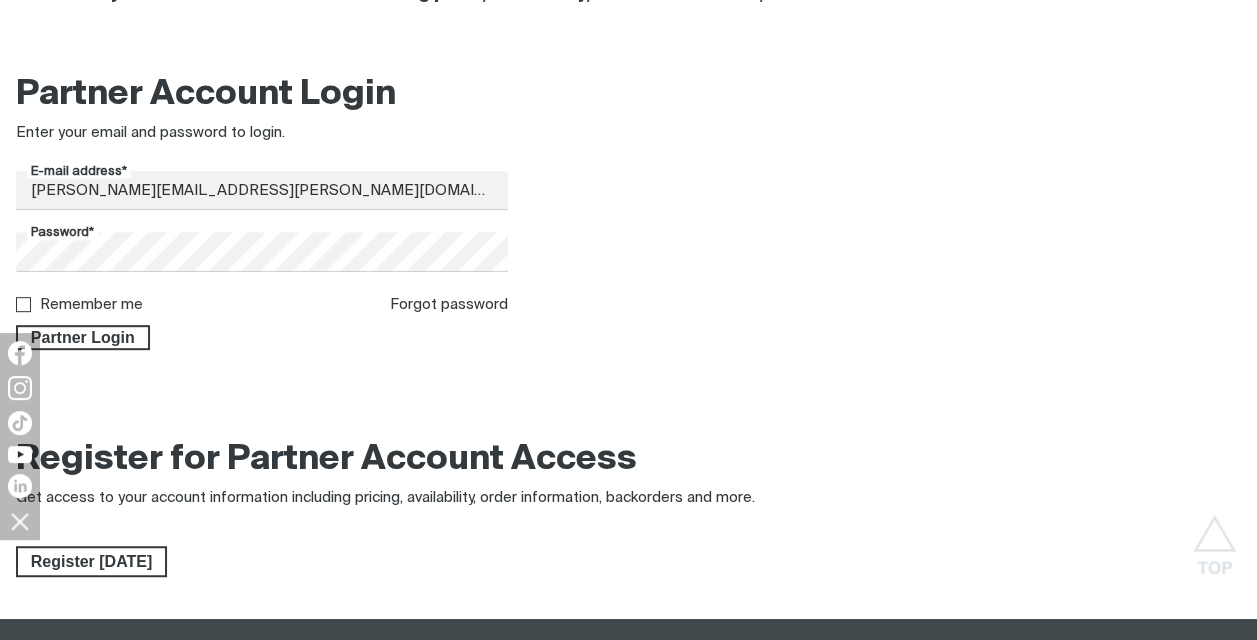 scroll, scrollTop: 329, scrollLeft: 0, axis: vertical 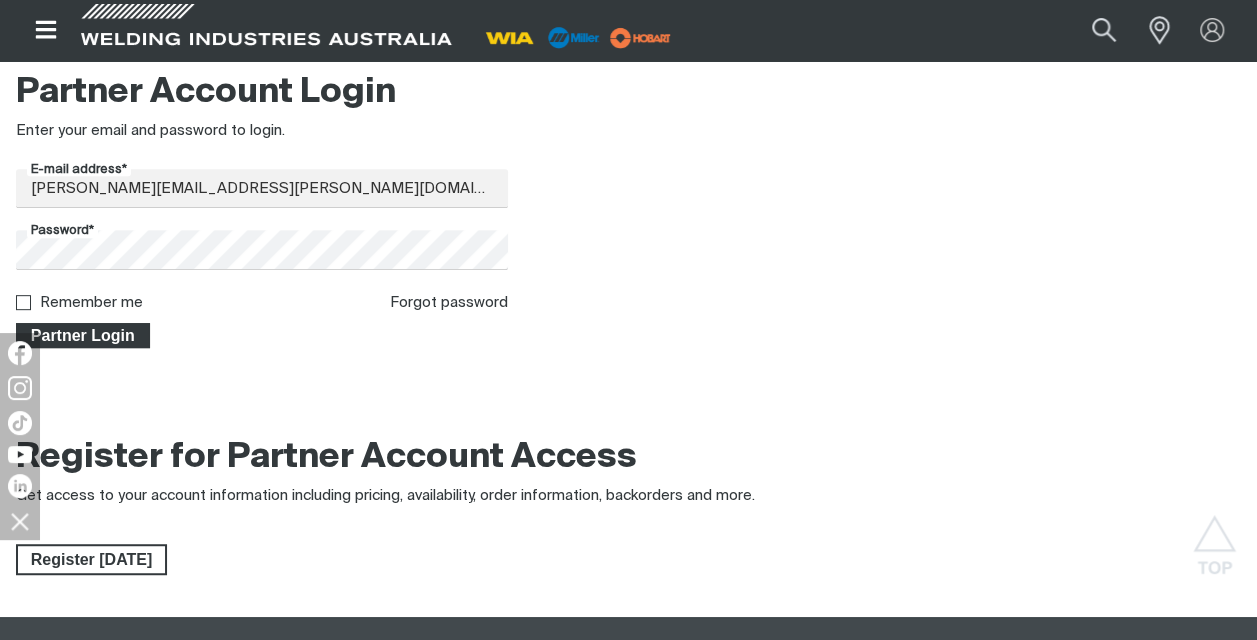 click on "Partner Login" at bounding box center (83, 336) 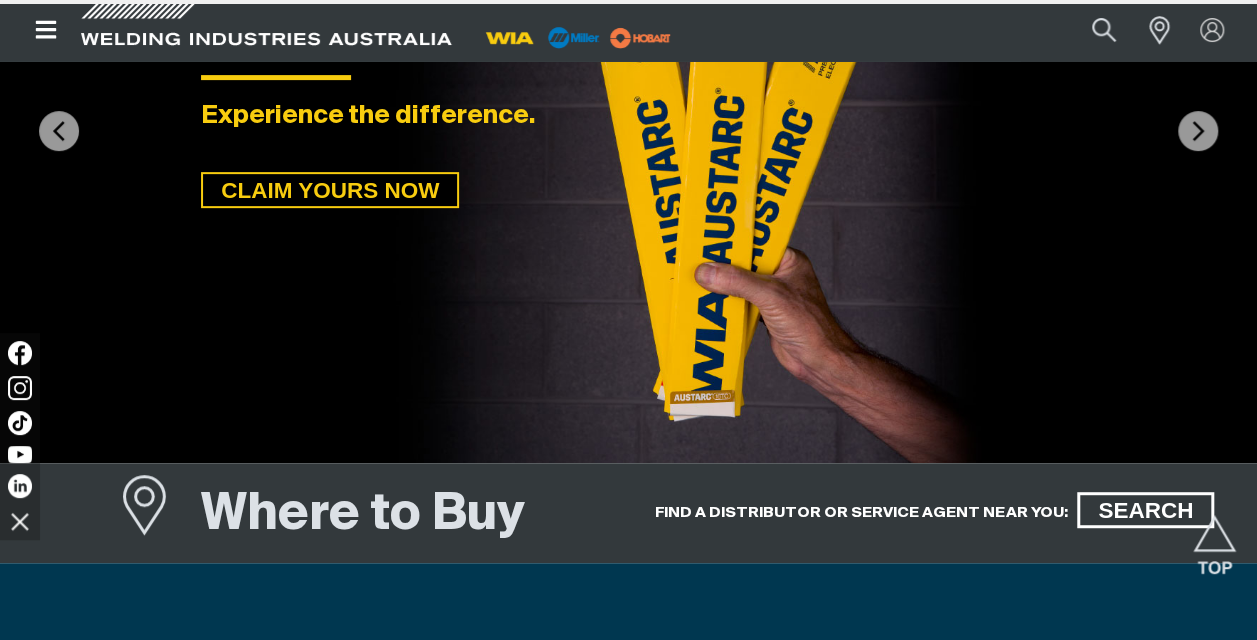 scroll, scrollTop: 0, scrollLeft: 0, axis: both 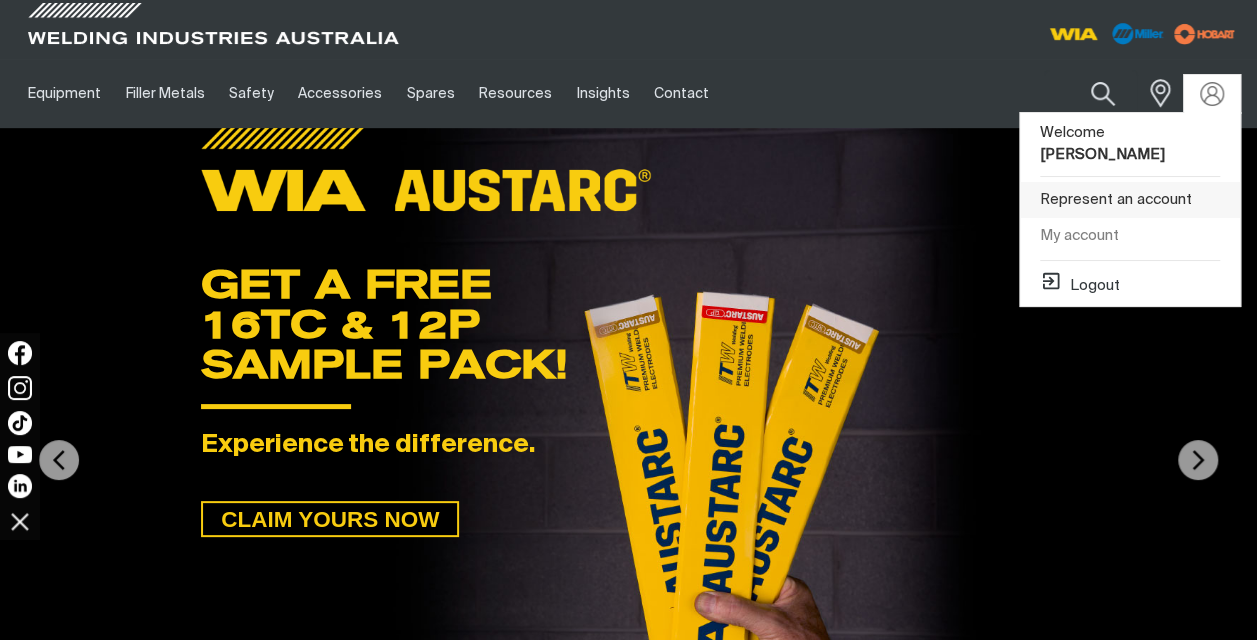 click on "Represent an account" at bounding box center (1130, 200) 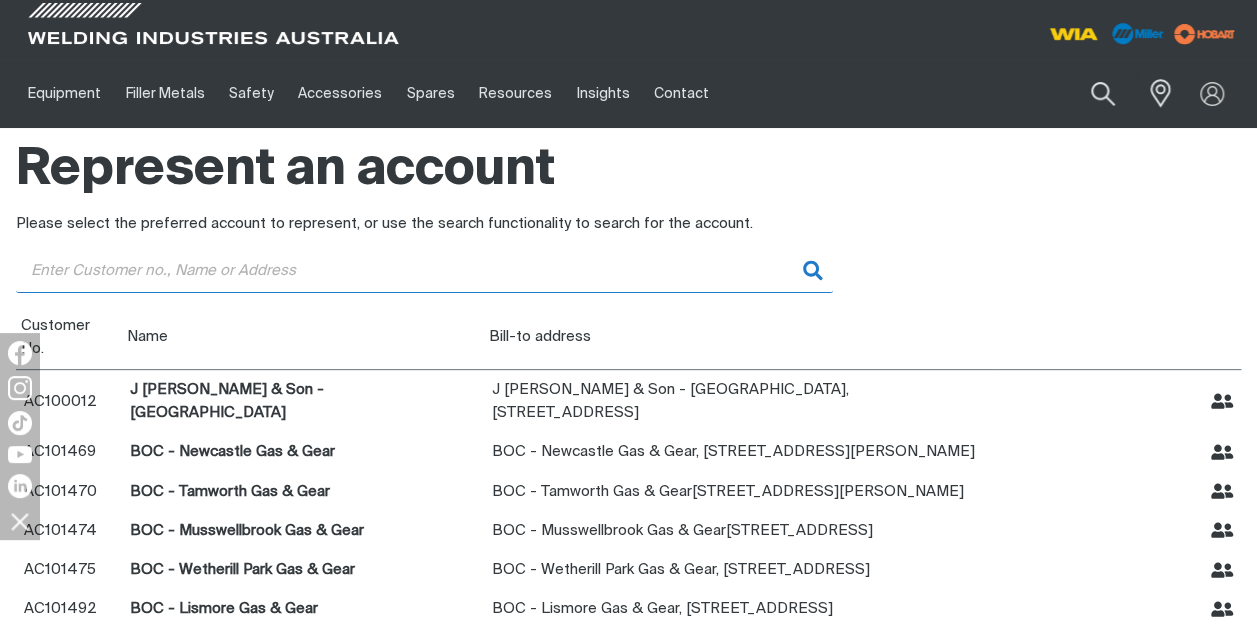 click at bounding box center (424, 270) 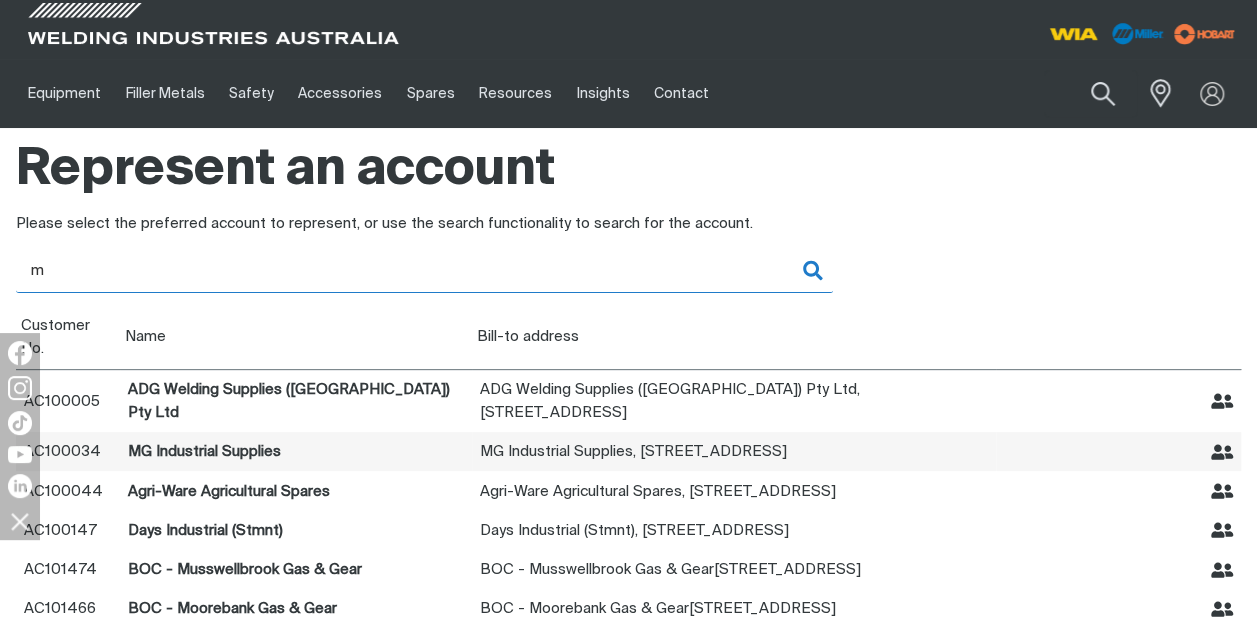 type on "m" 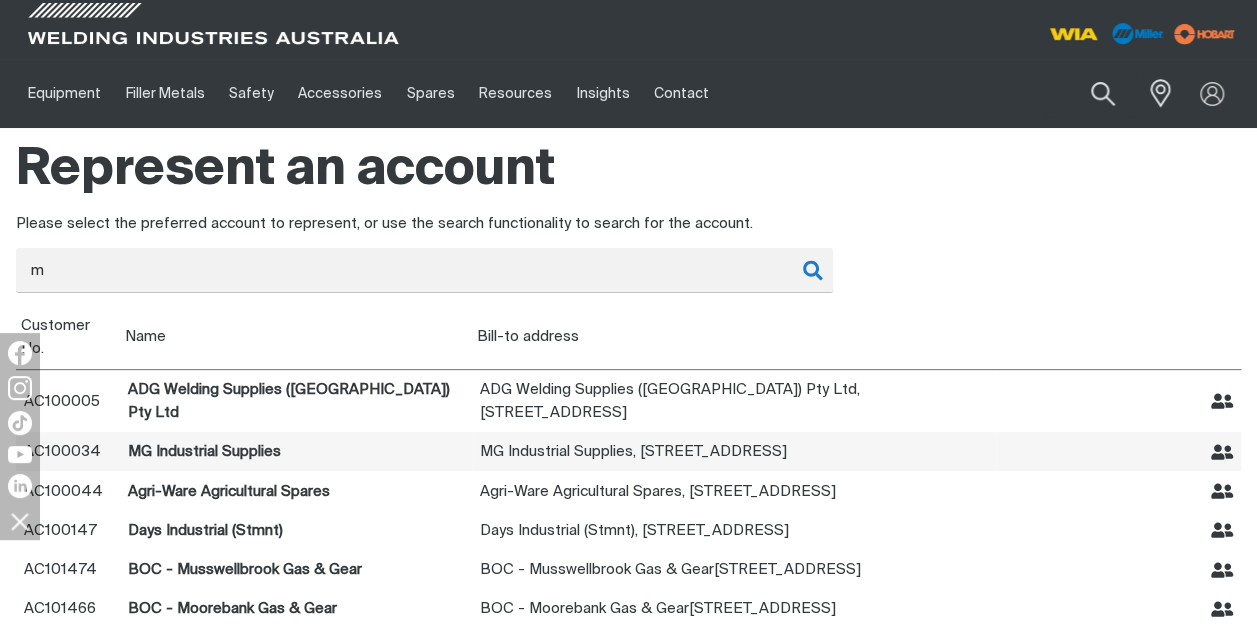 click 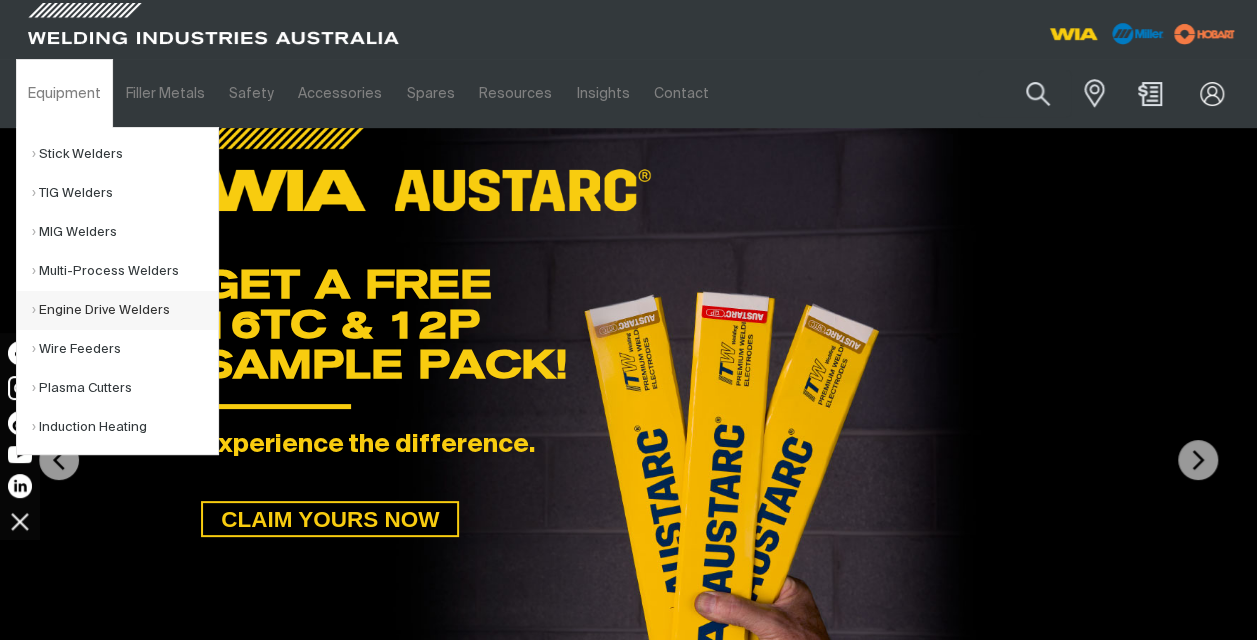 click on "Engine Drive Welders" at bounding box center [125, 310] 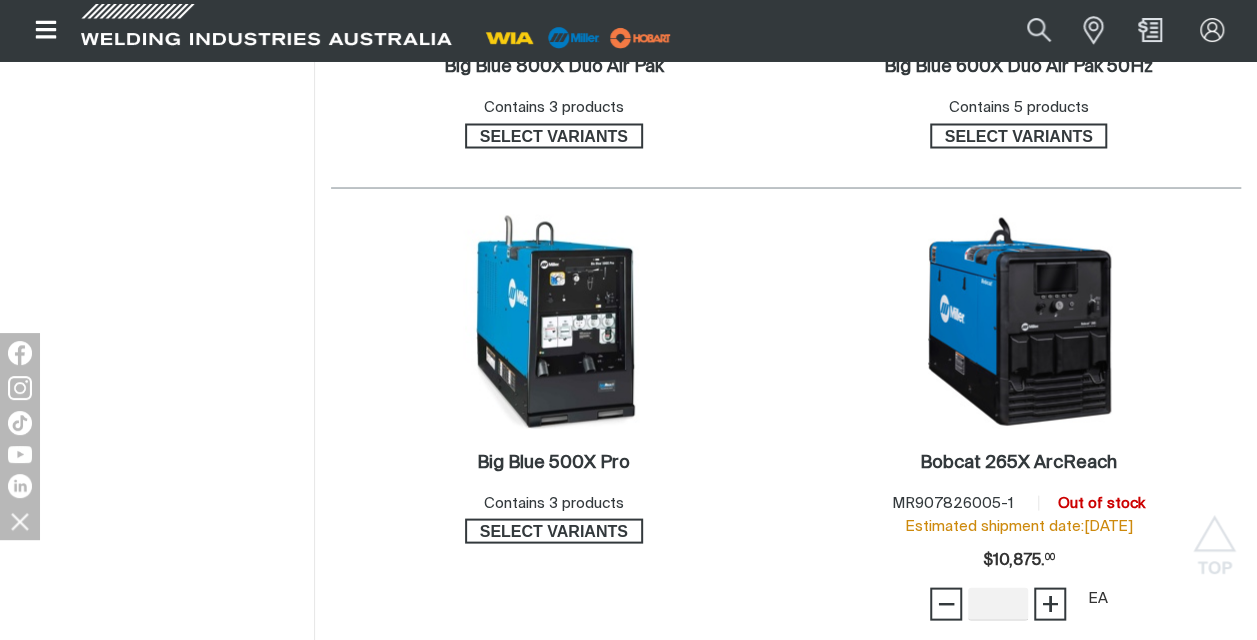 scroll, scrollTop: 1780, scrollLeft: 0, axis: vertical 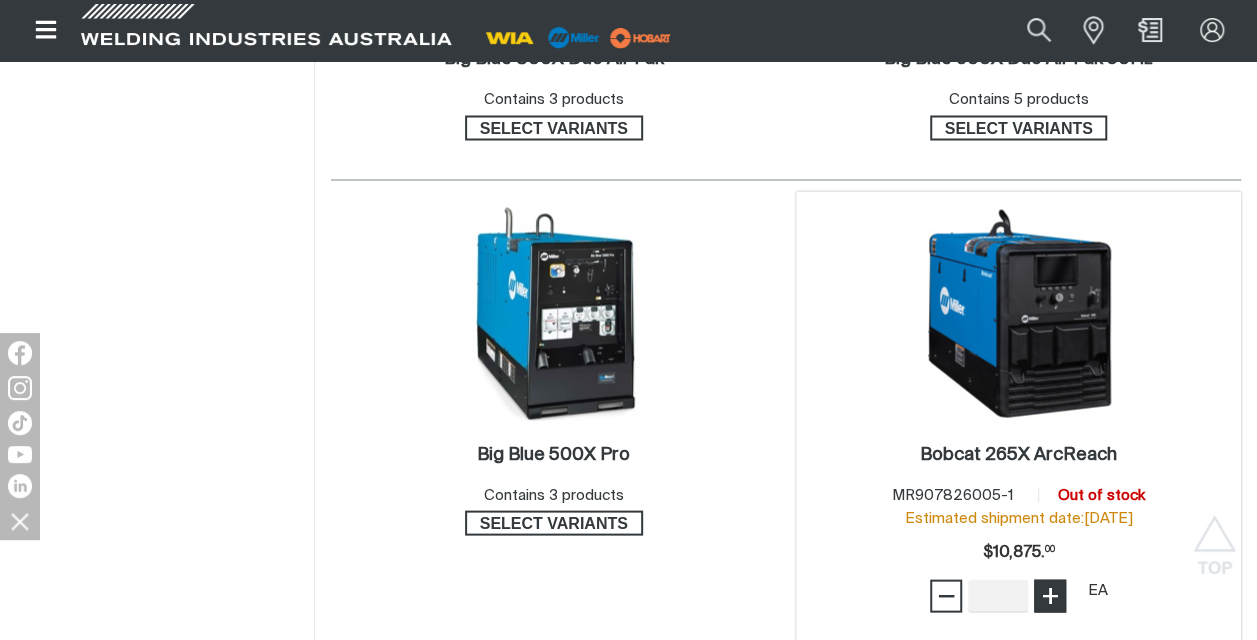 type on "1" 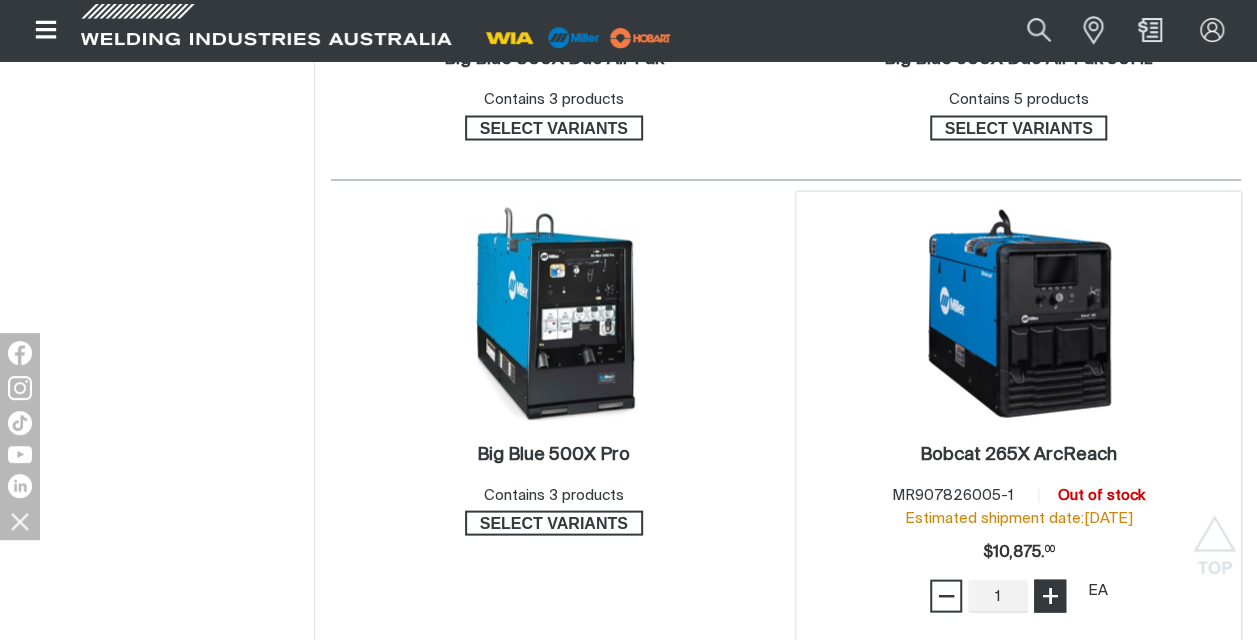 click on "+" at bounding box center (1050, 595) 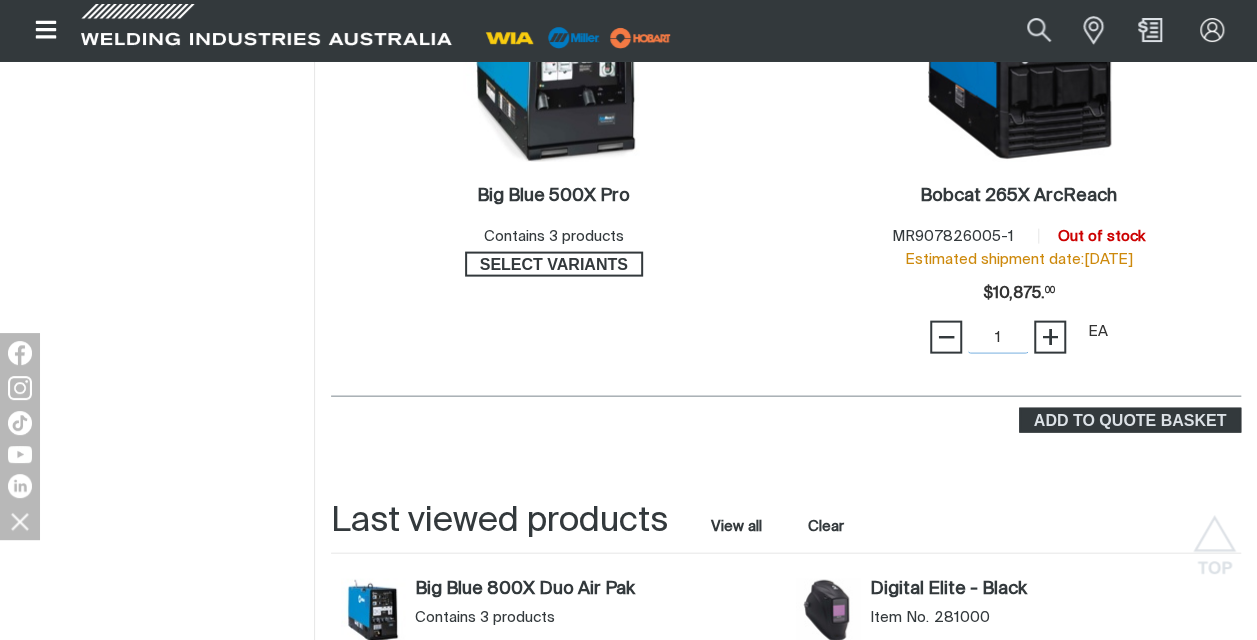 scroll, scrollTop: 2046, scrollLeft: 0, axis: vertical 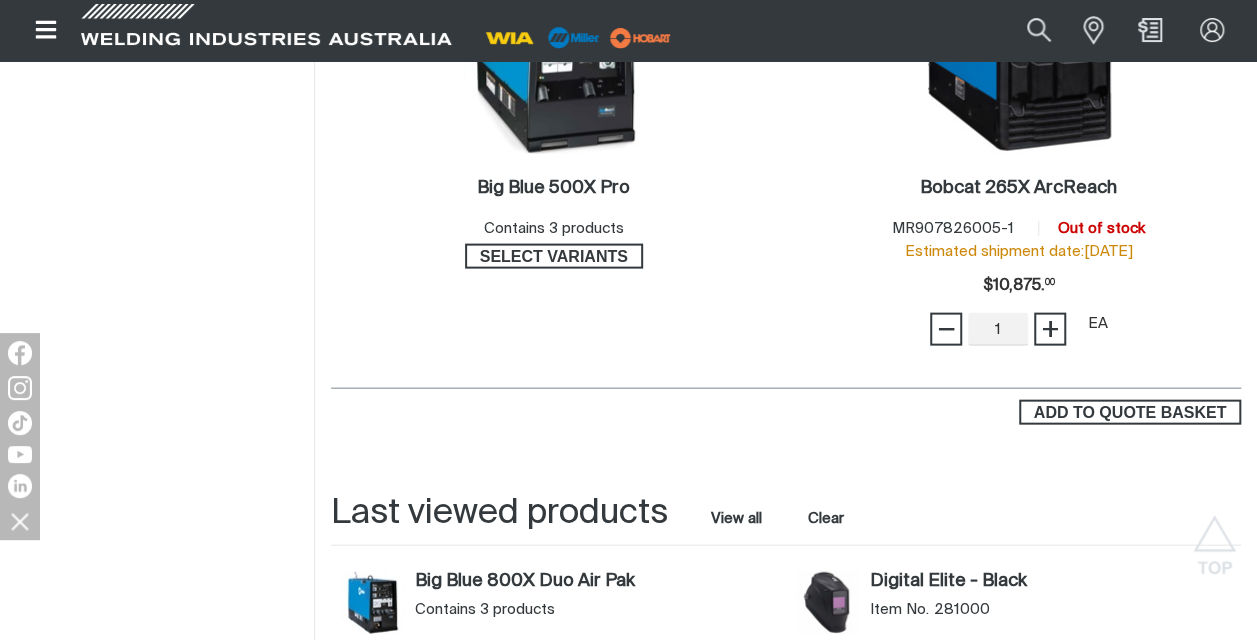 click on "ADD TO QUOTE BASKET" at bounding box center [1130, 413] 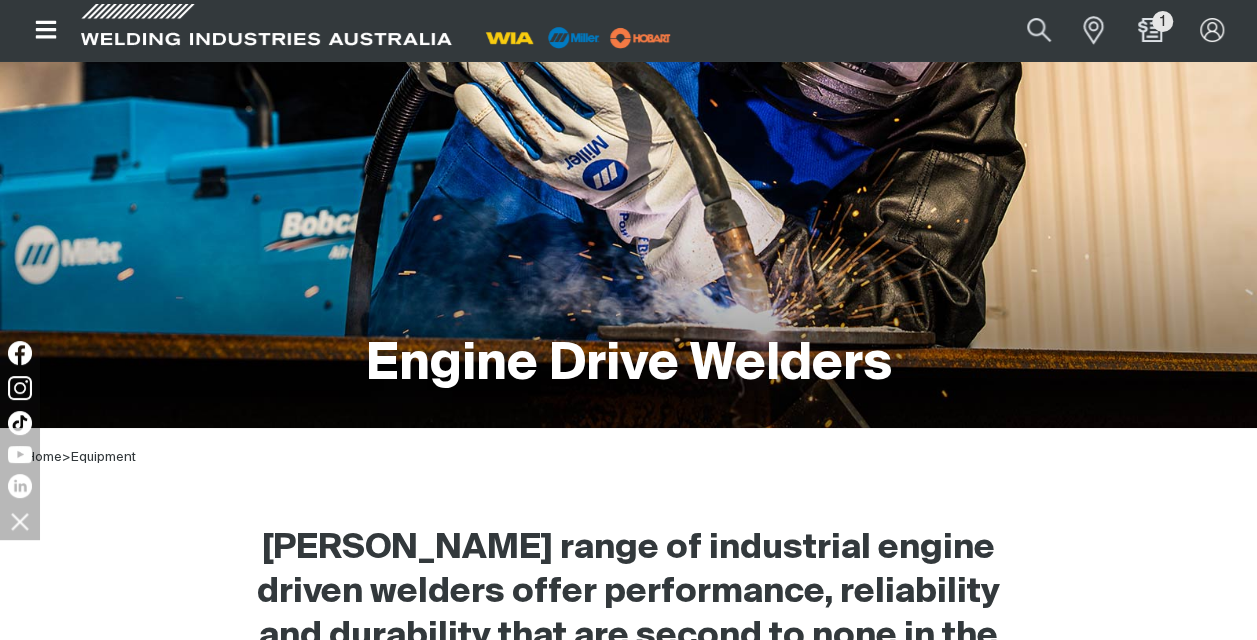 scroll, scrollTop: 0, scrollLeft: 0, axis: both 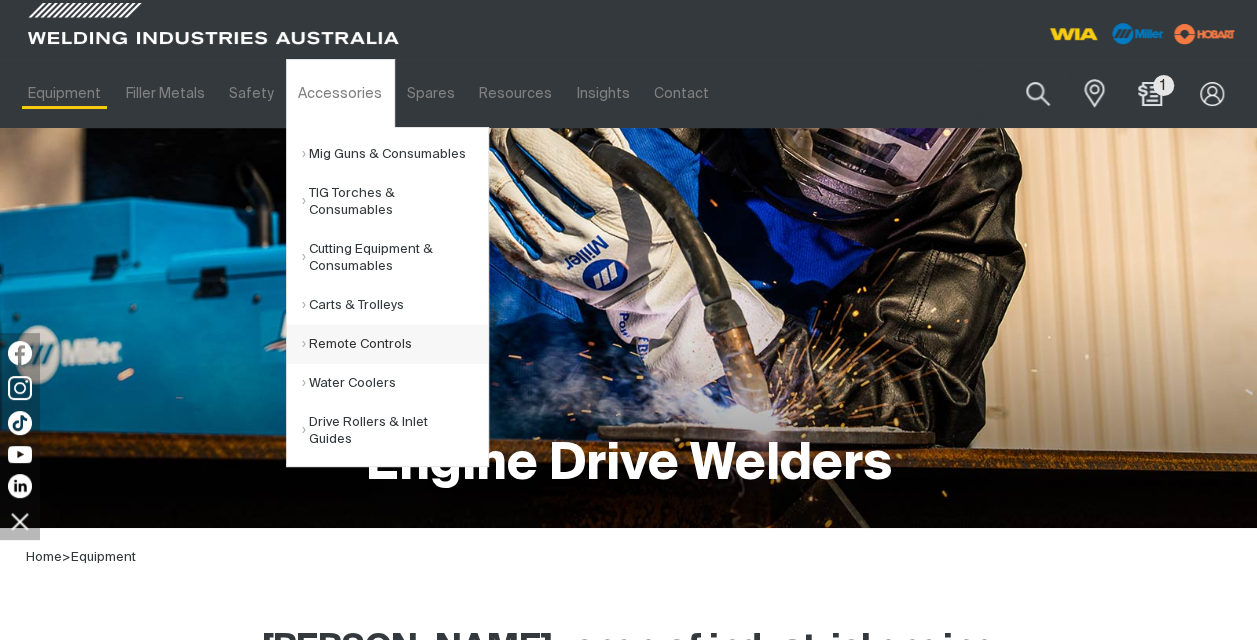 click on "Remote Controls" at bounding box center [395, 344] 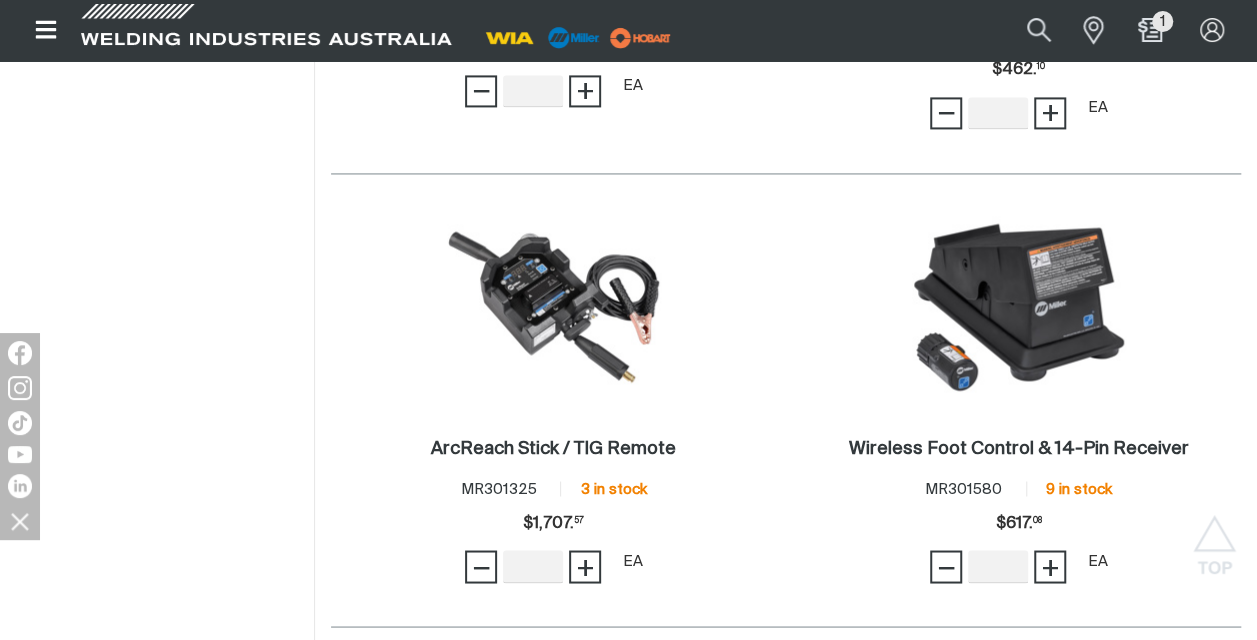 scroll, scrollTop: 1486, scrollLeft: 0, axis: vertical 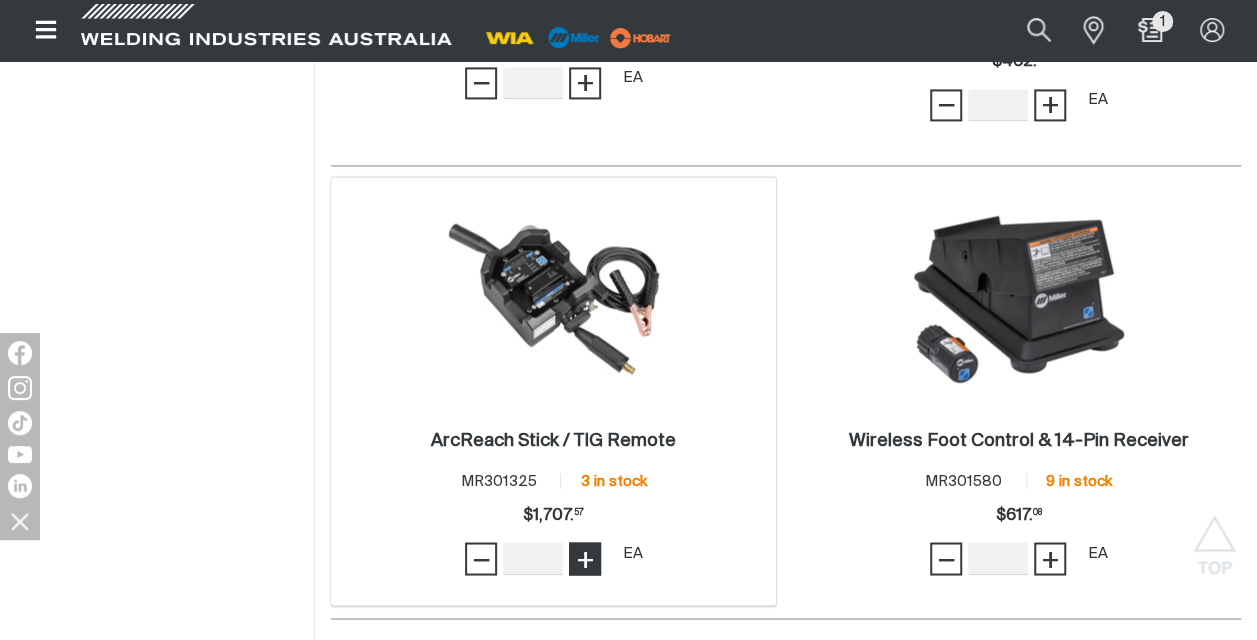 type on "1" 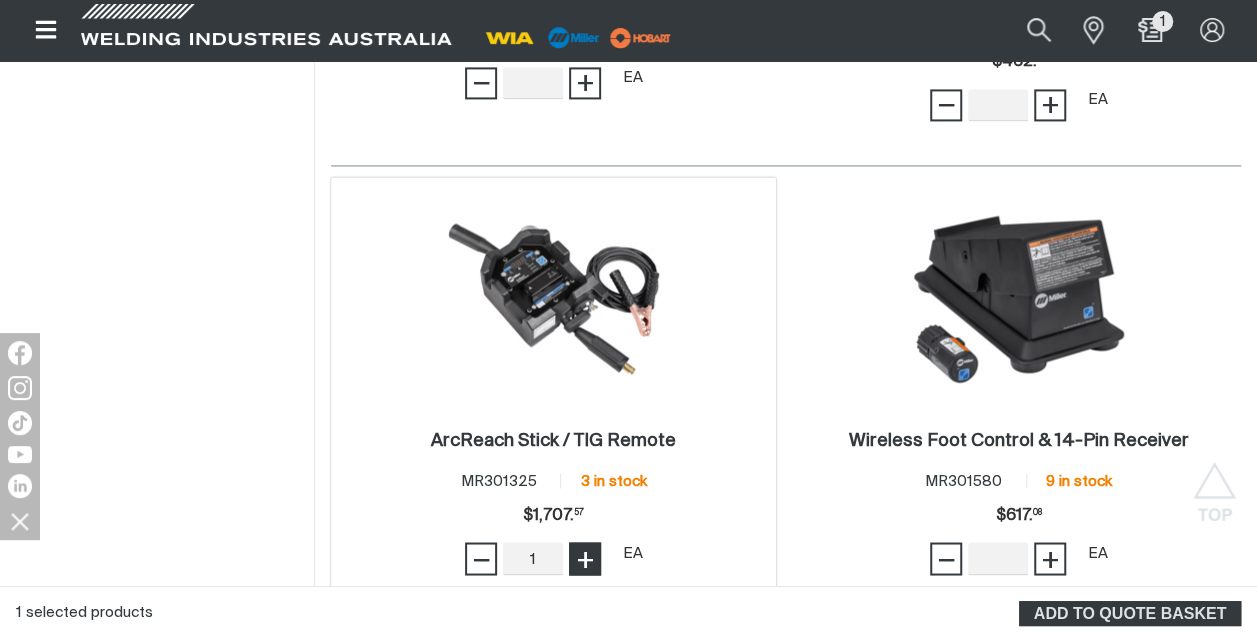 click on "+" at bounding box center (585, 559) 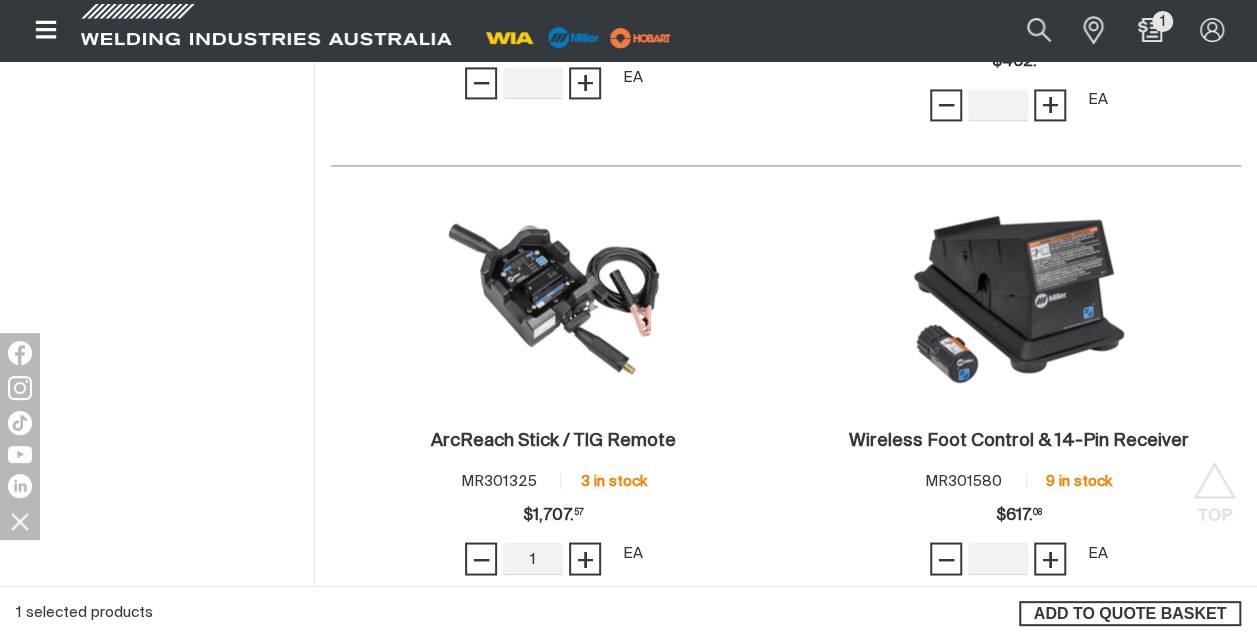 click on "ADD TO QUOTE BASKET" at bounding box center (1130, 614) 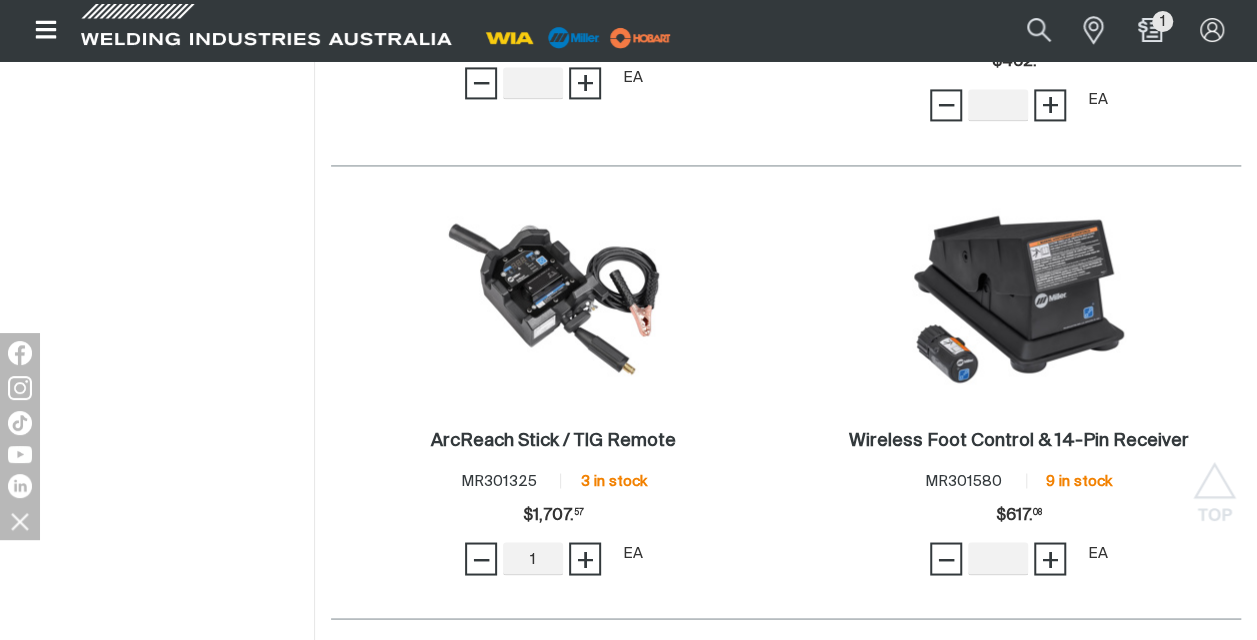 type 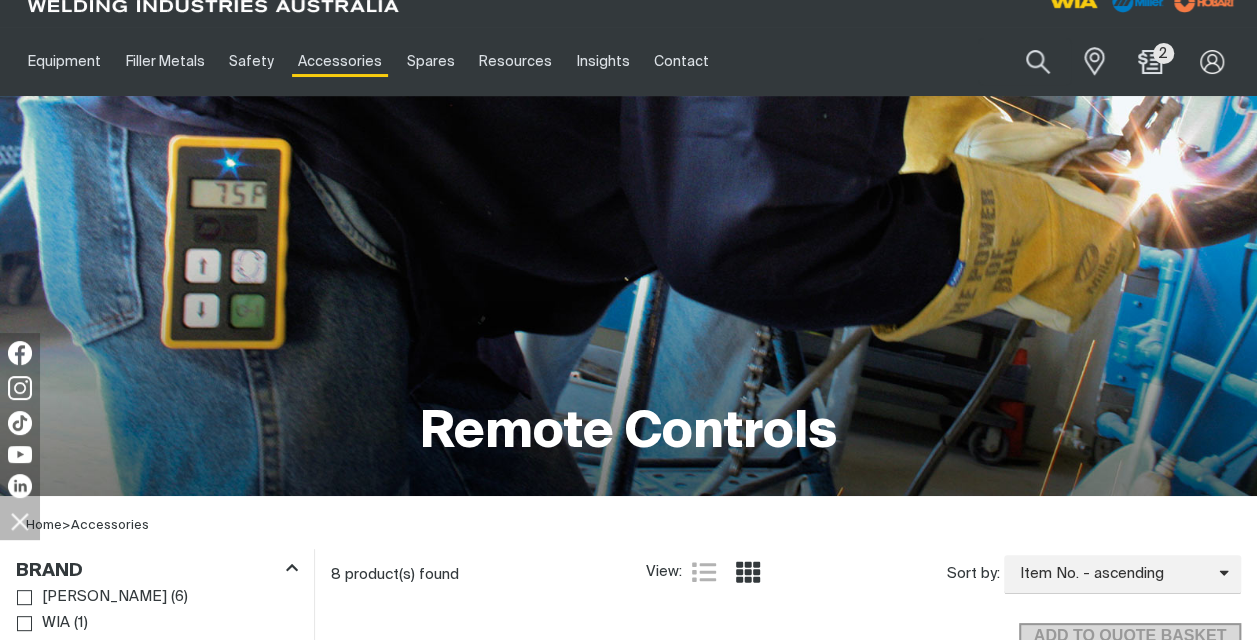 scroll, scrollTop: 0, scrollLeft: 0, axis: both 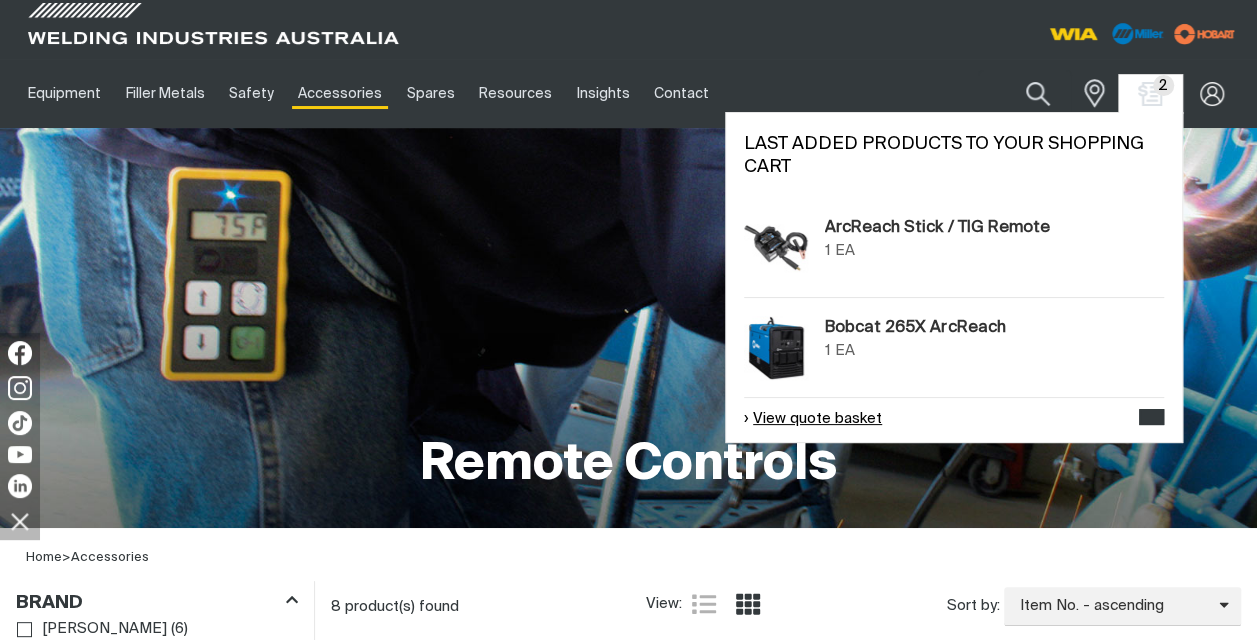 click on "View quote basket" at bounding box center [813, 419] 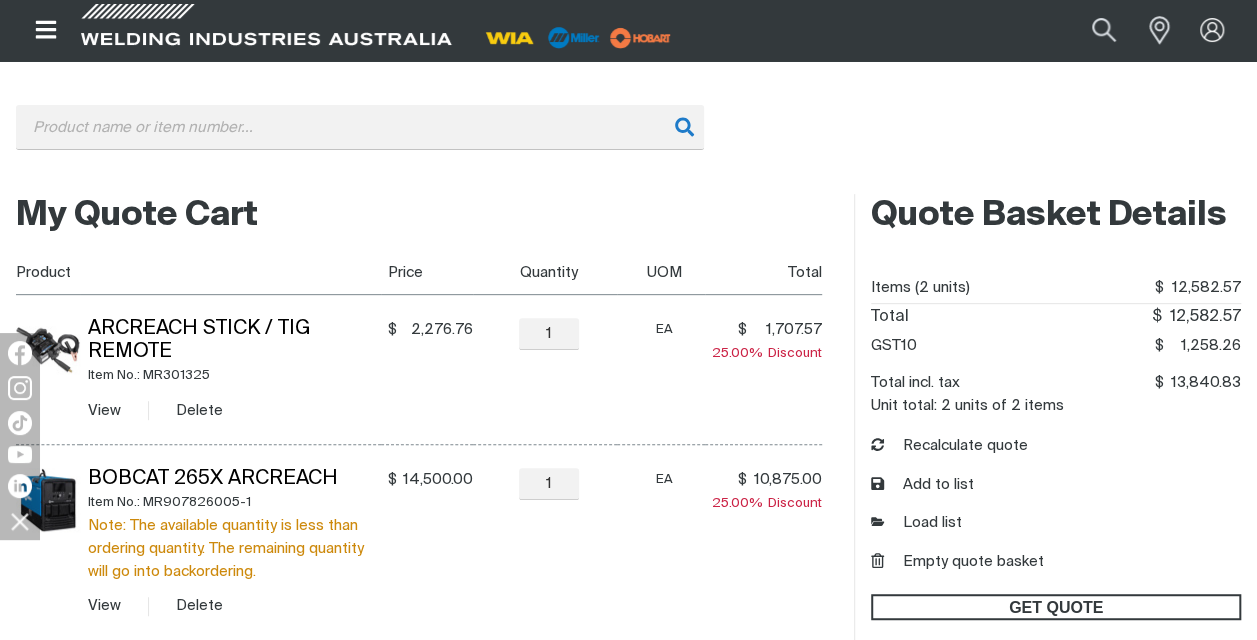 click on "GET QUOTE" at bounding box center (1056, 607) 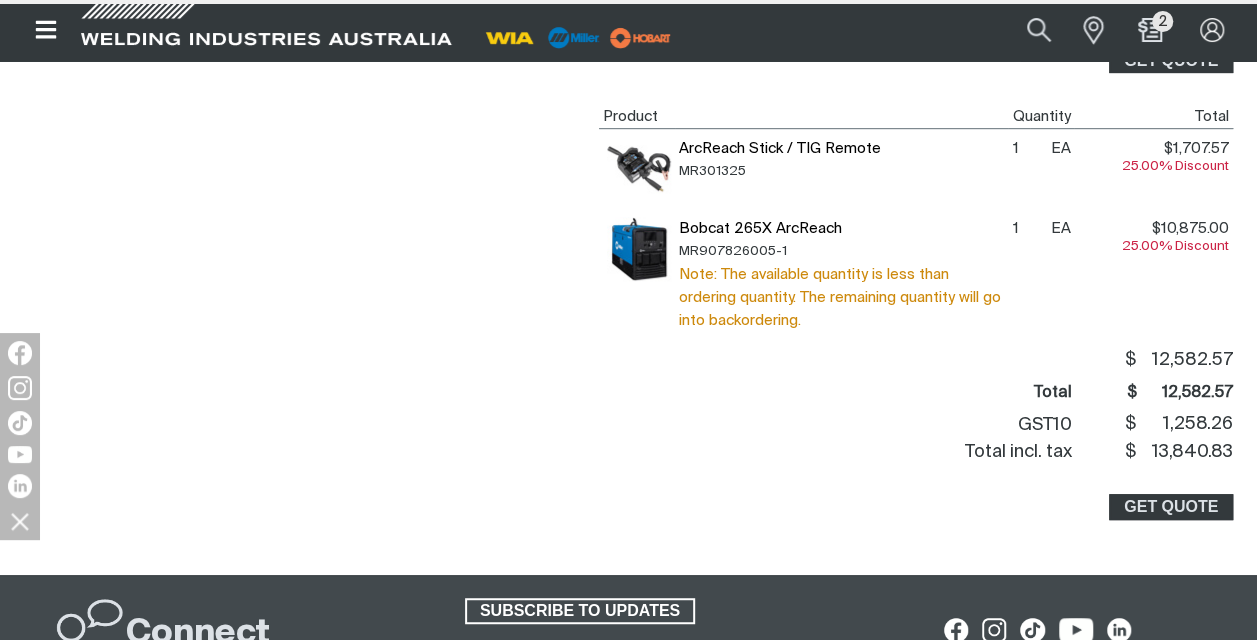 scroll, scrollTop: 0, scrollLeft: 0, axis: both 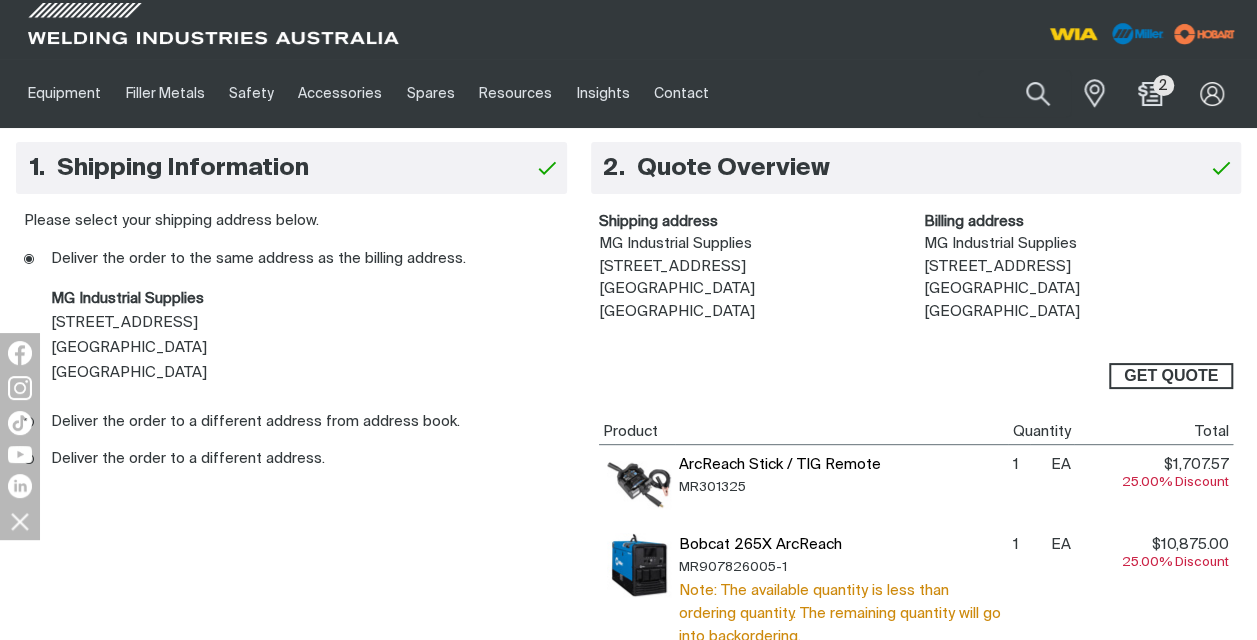 click on "GET QUOTE" at bounding box center (1171, 376) 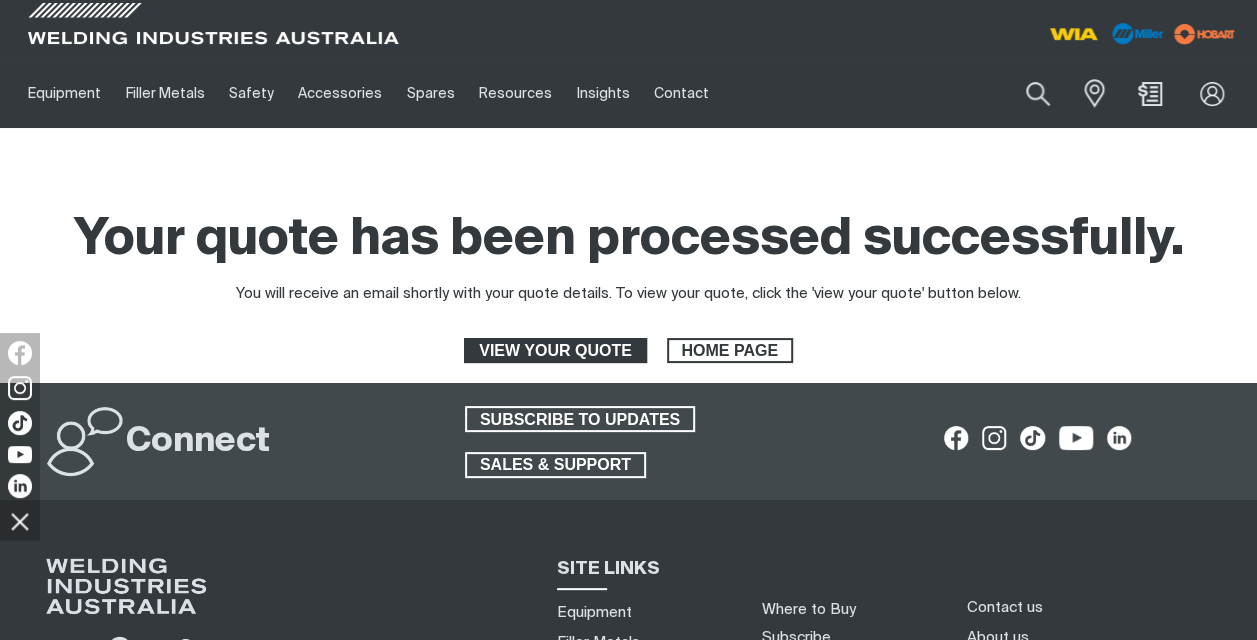 click on "VIEW YOUR QUOTE" at bounding box center (555, 351) 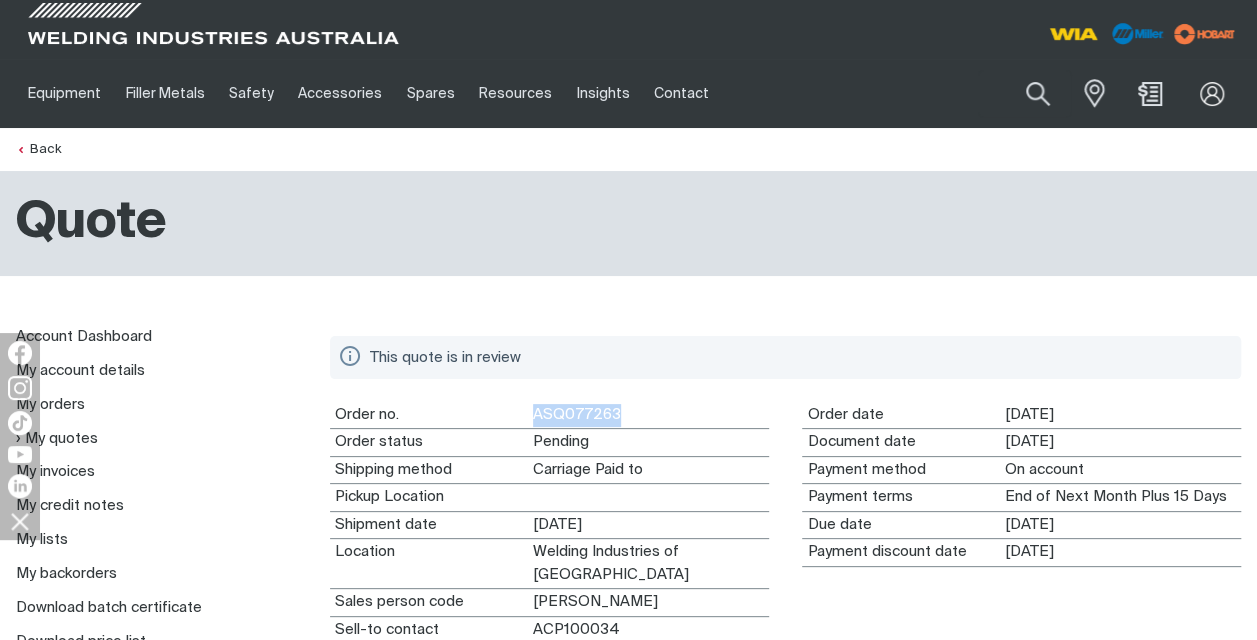 drag, startPoint x: 618, startPoint y: 412, endPoint x: 530, endPoint y: 416, distance: 88.09086 